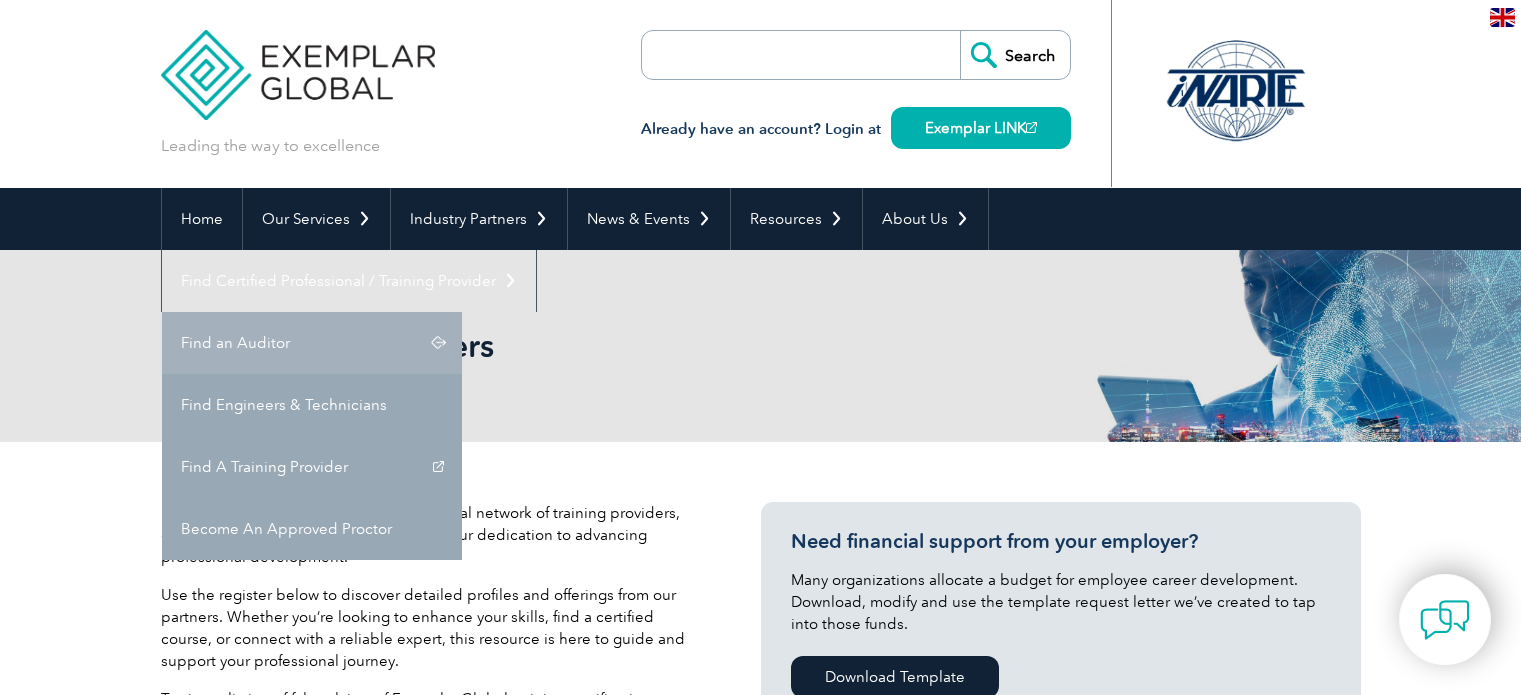scroll, scrollTop: 0, scrollLeft: 0, axis: both 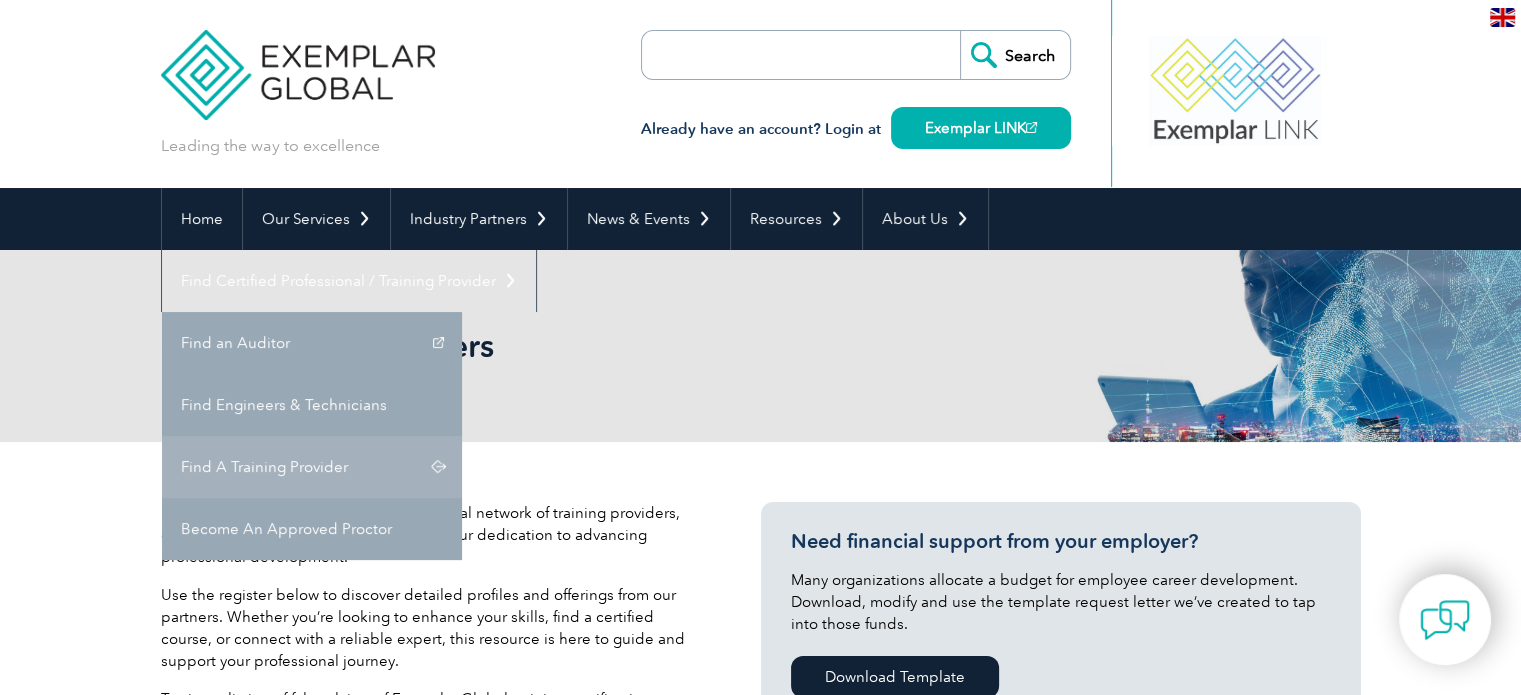 click on "Find A Training Provider" at bounding box center (312, 467) 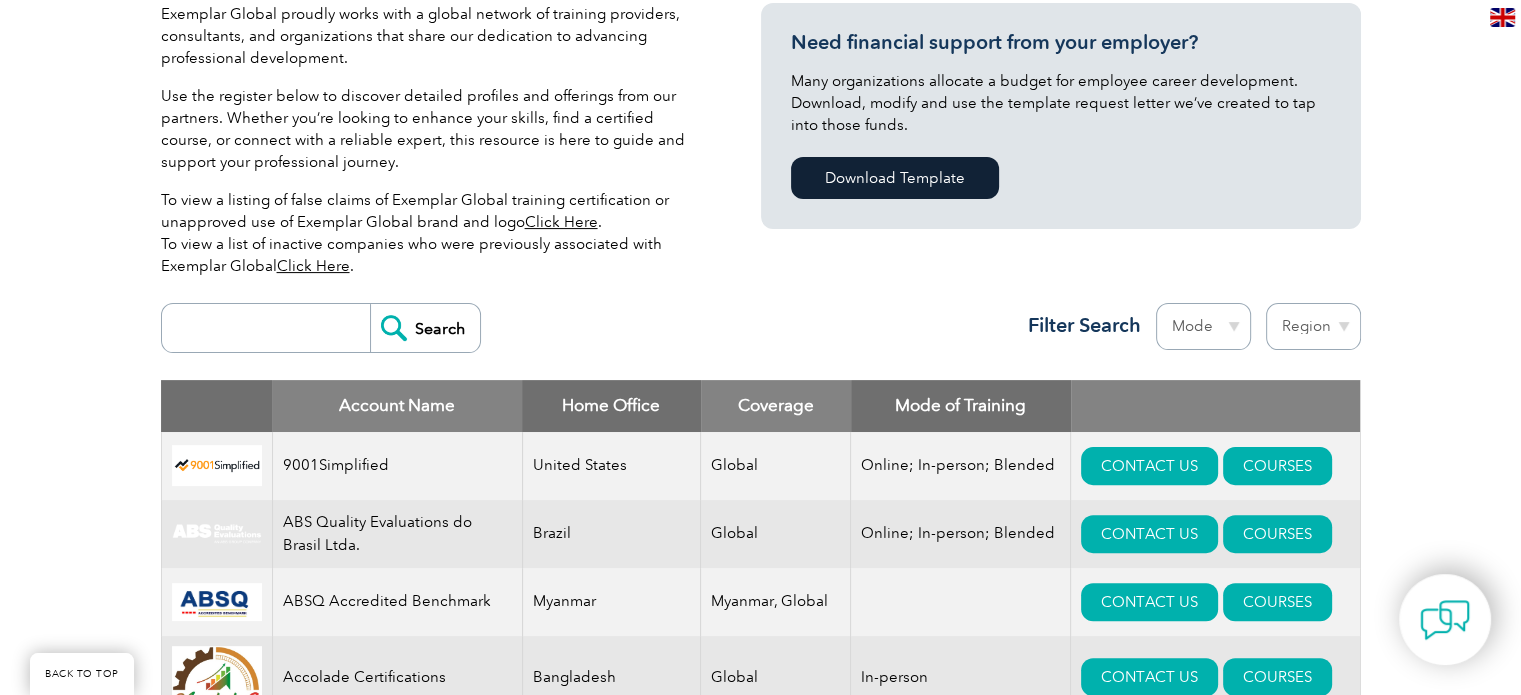scroll, scrollTop: 500, scrollLeft: 0, axis: vertical 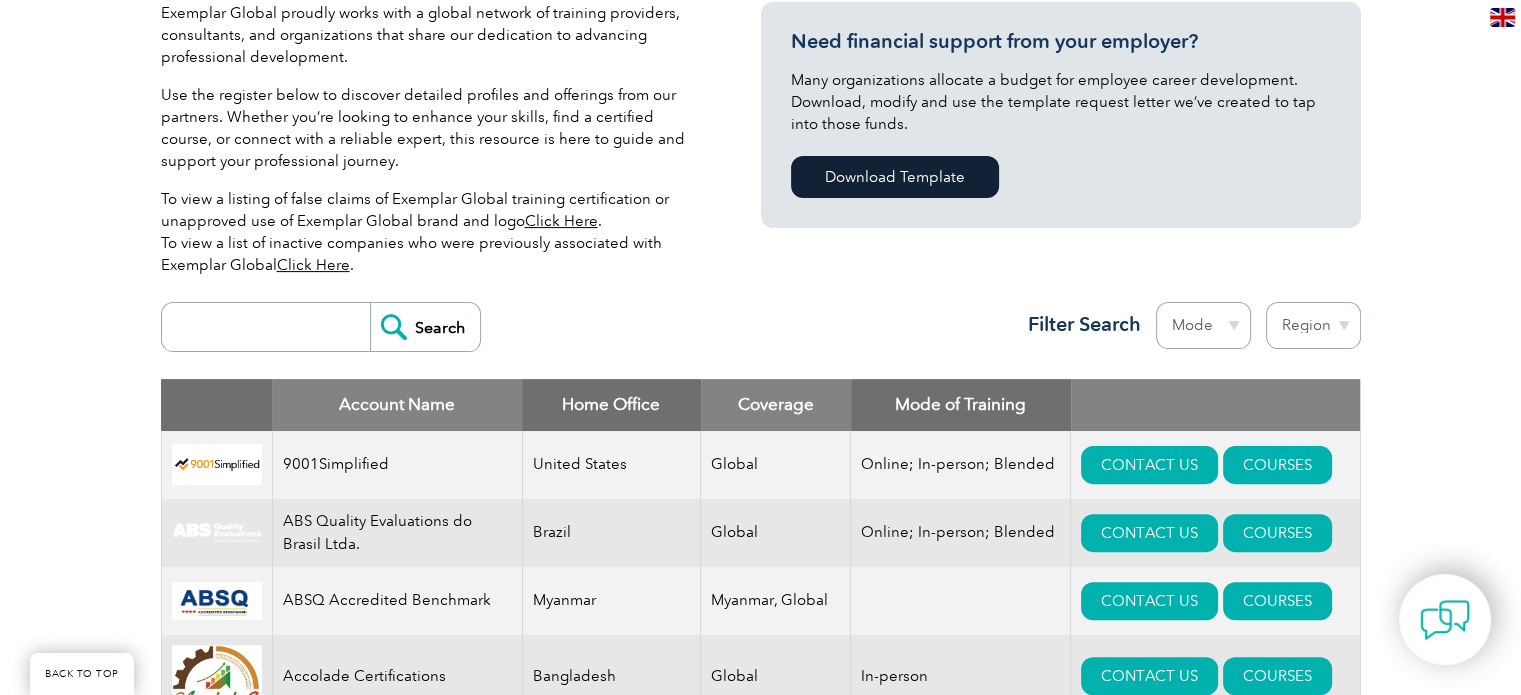 click at bounding box center (271, 327) 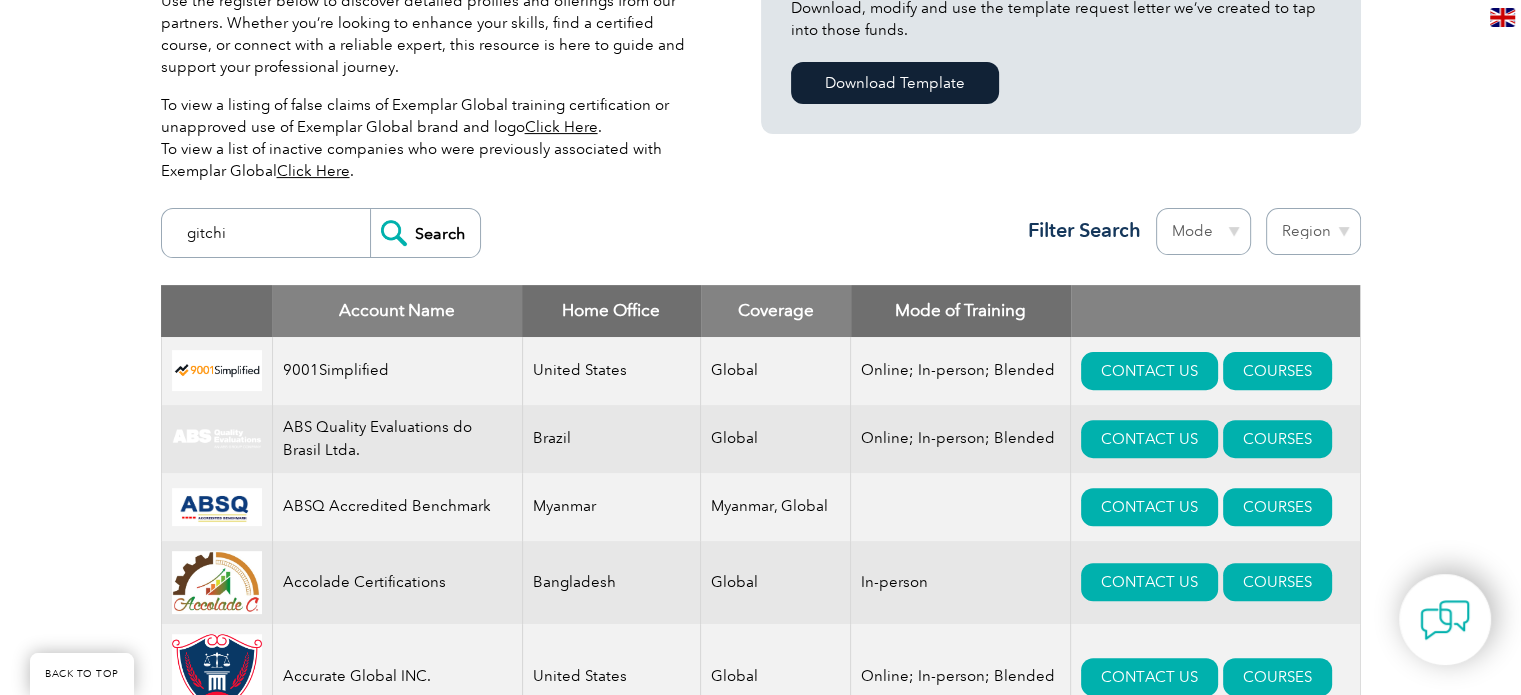 scroll, scrollTop: 500, scrollLeft: 0, axis: vertical 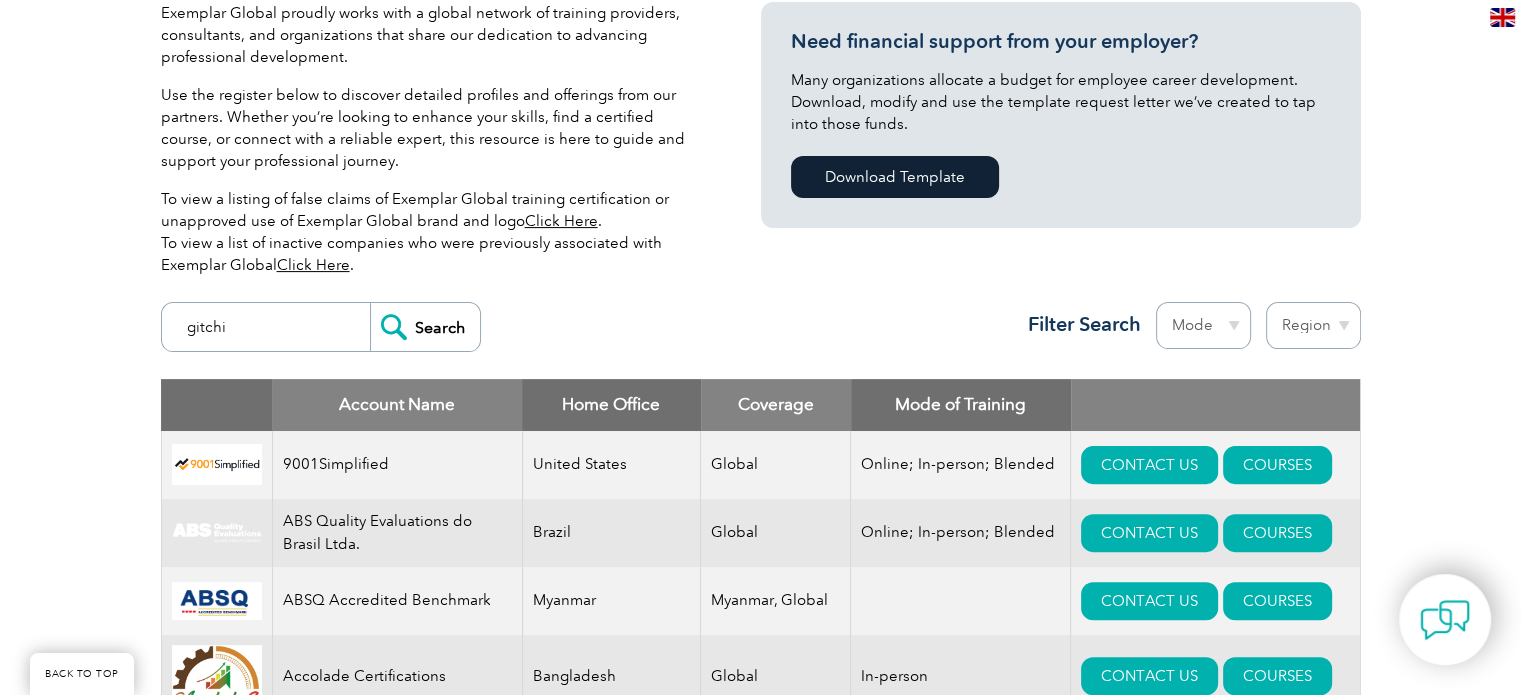 click on "gitchi" at bounding box center (271, 327) 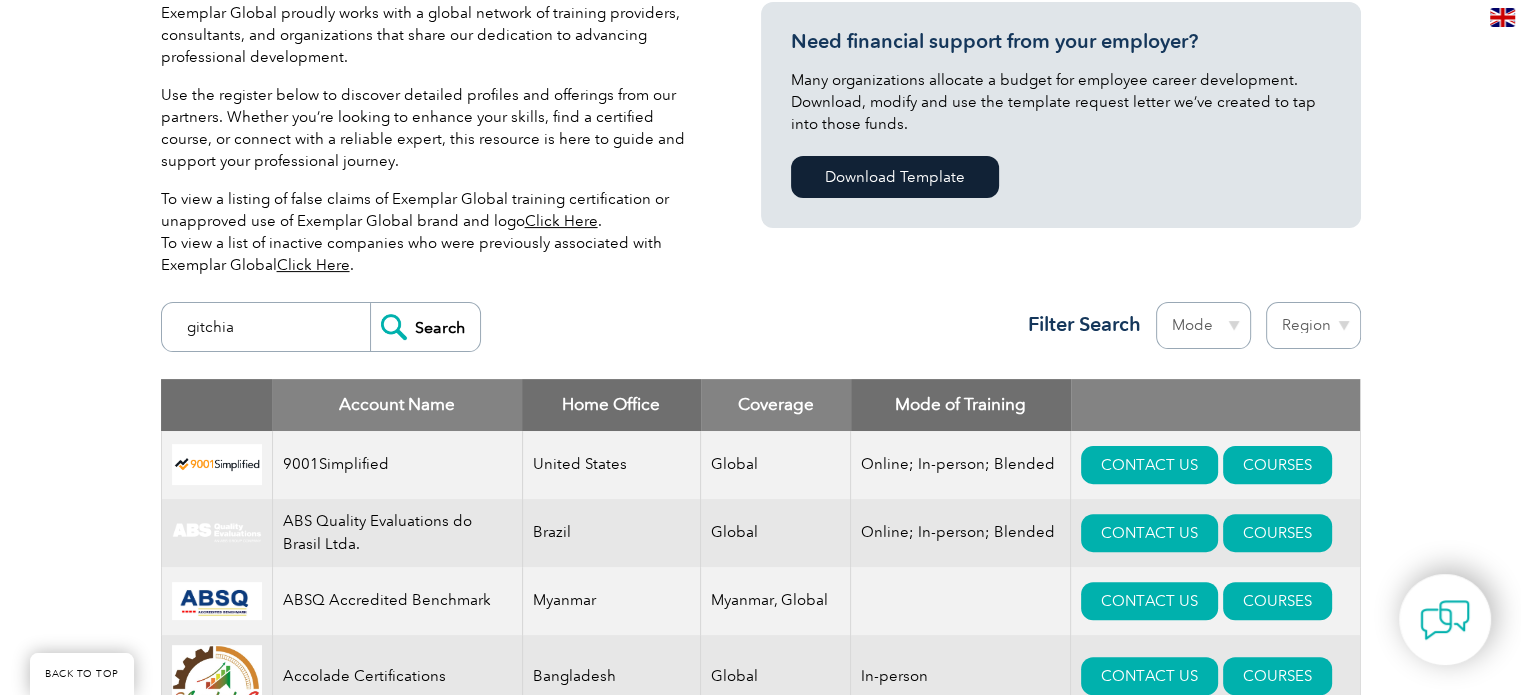 type on "gitchia" 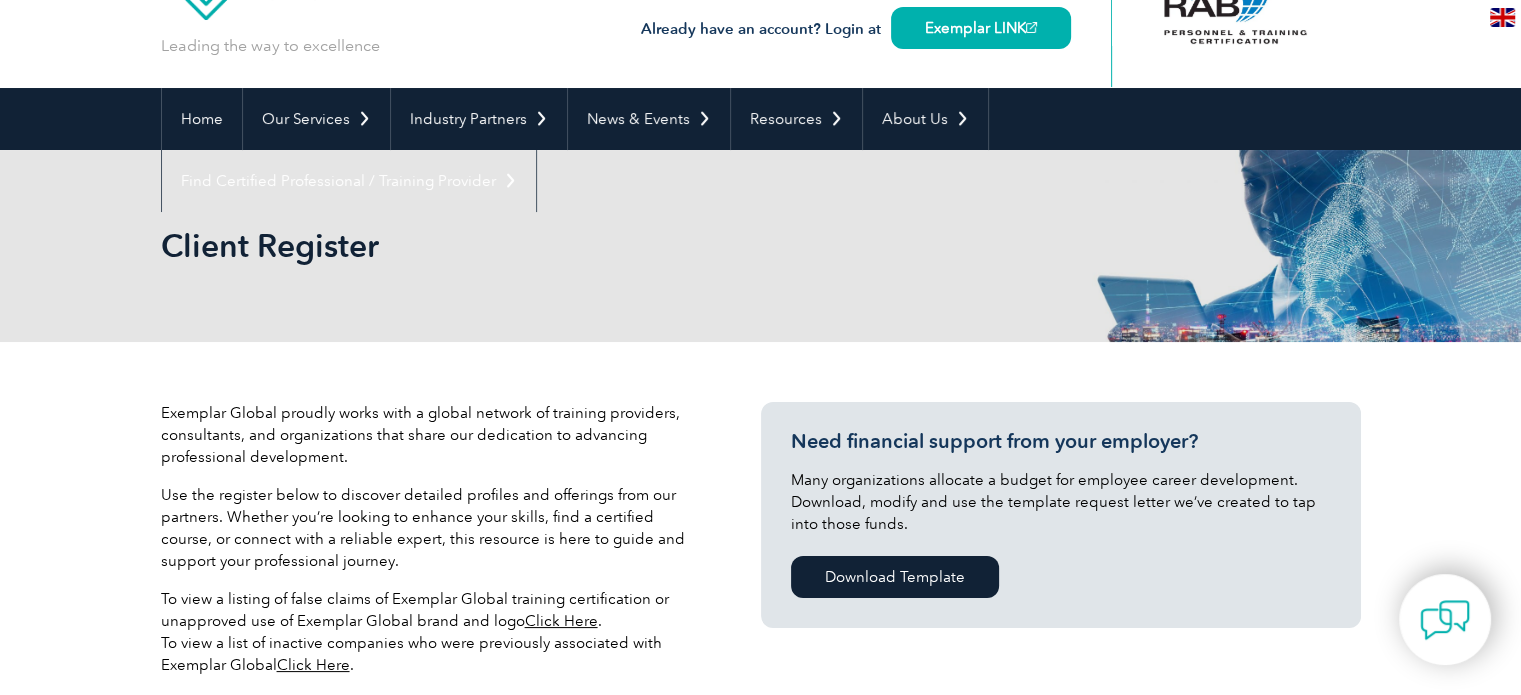 scroll, scrollTop: 0, scrollLeft: 0, axis: both 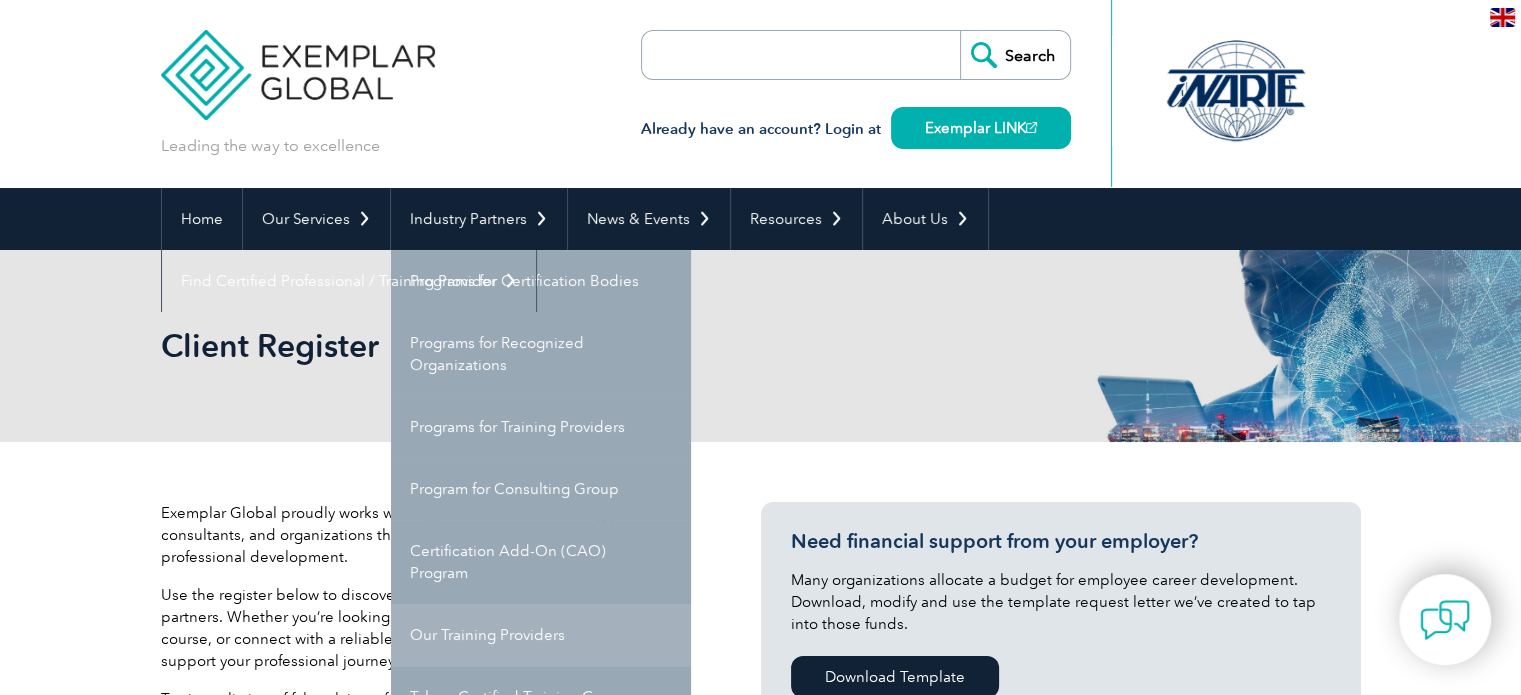 click on "Our Training Providers" at bounding box center (541, 635) 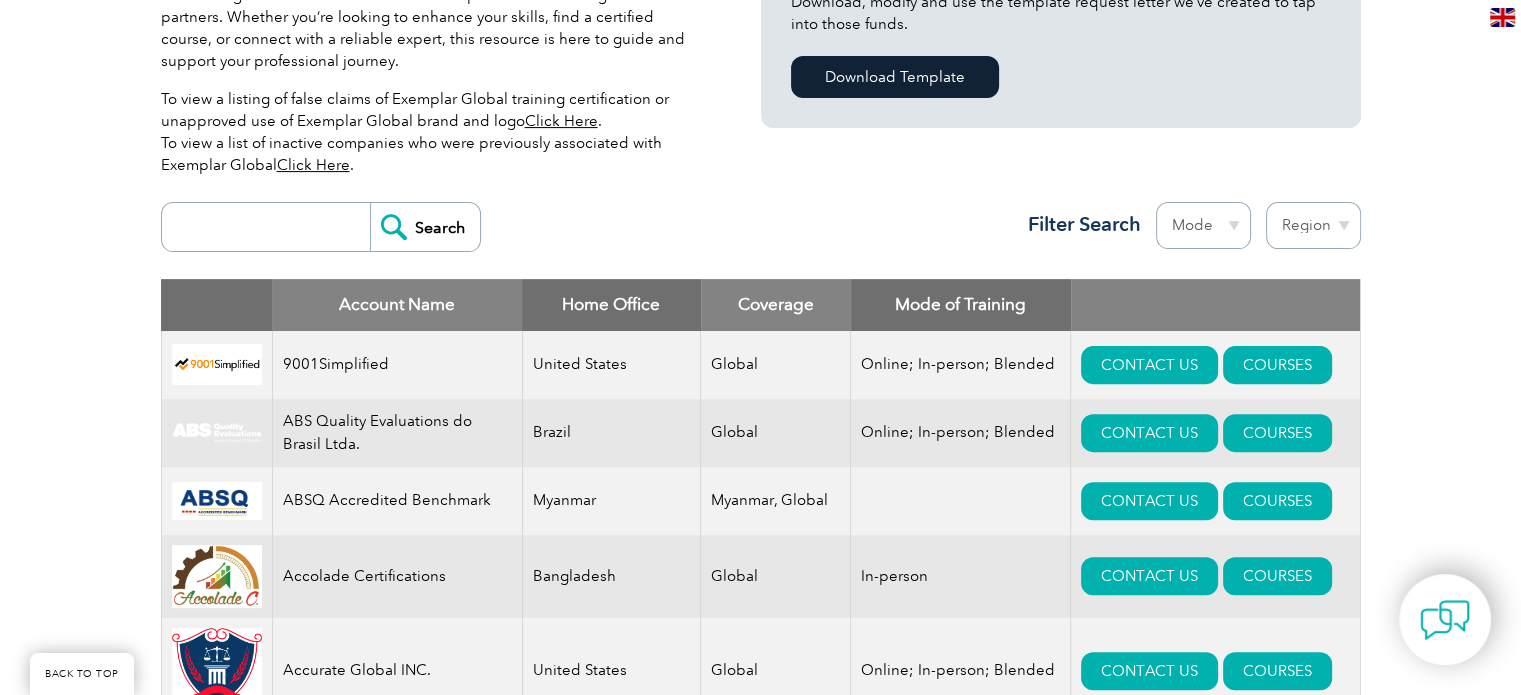 scroll, scrollTop: 600, scrollLeft: 0, axis: vertical 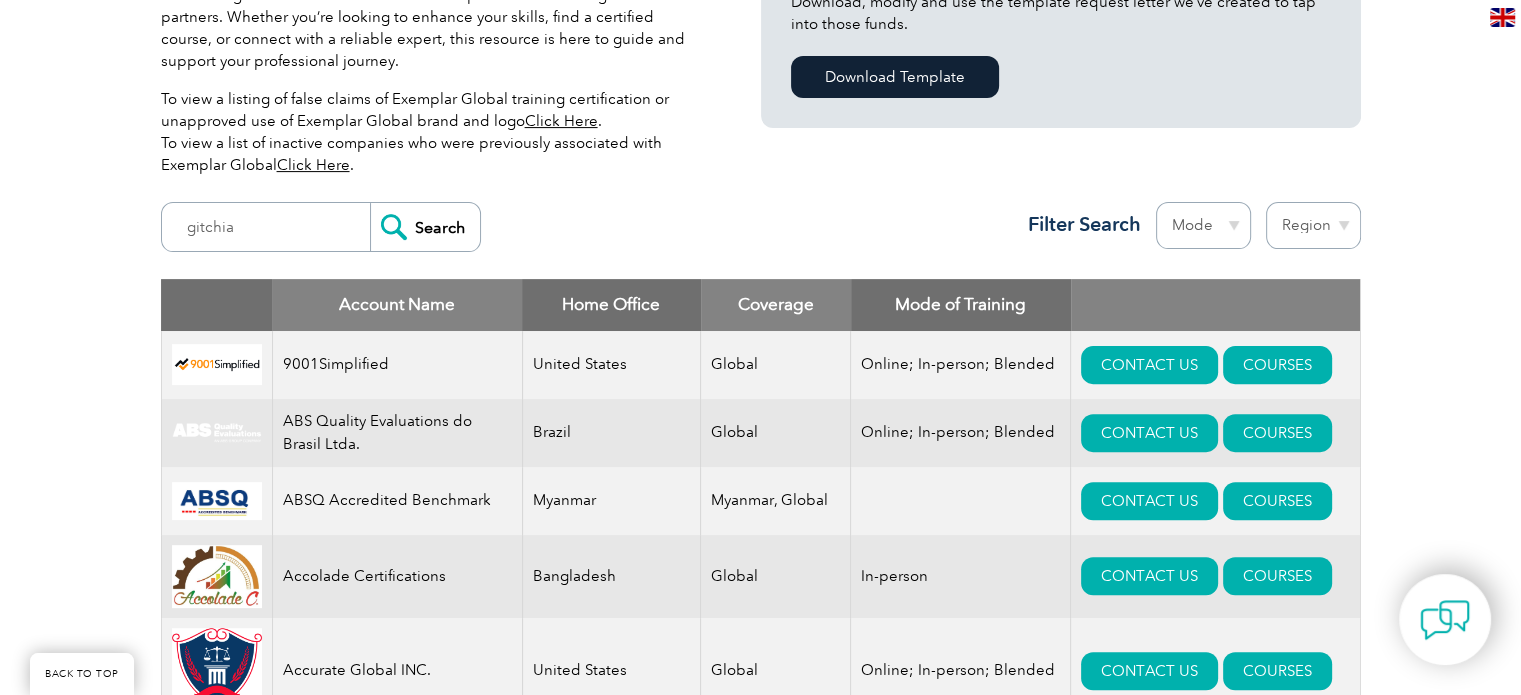 drag, startPoint x: 414, startPoint y: 232, endPoint x: 612, endPoint y: 247, distance: 198.56737 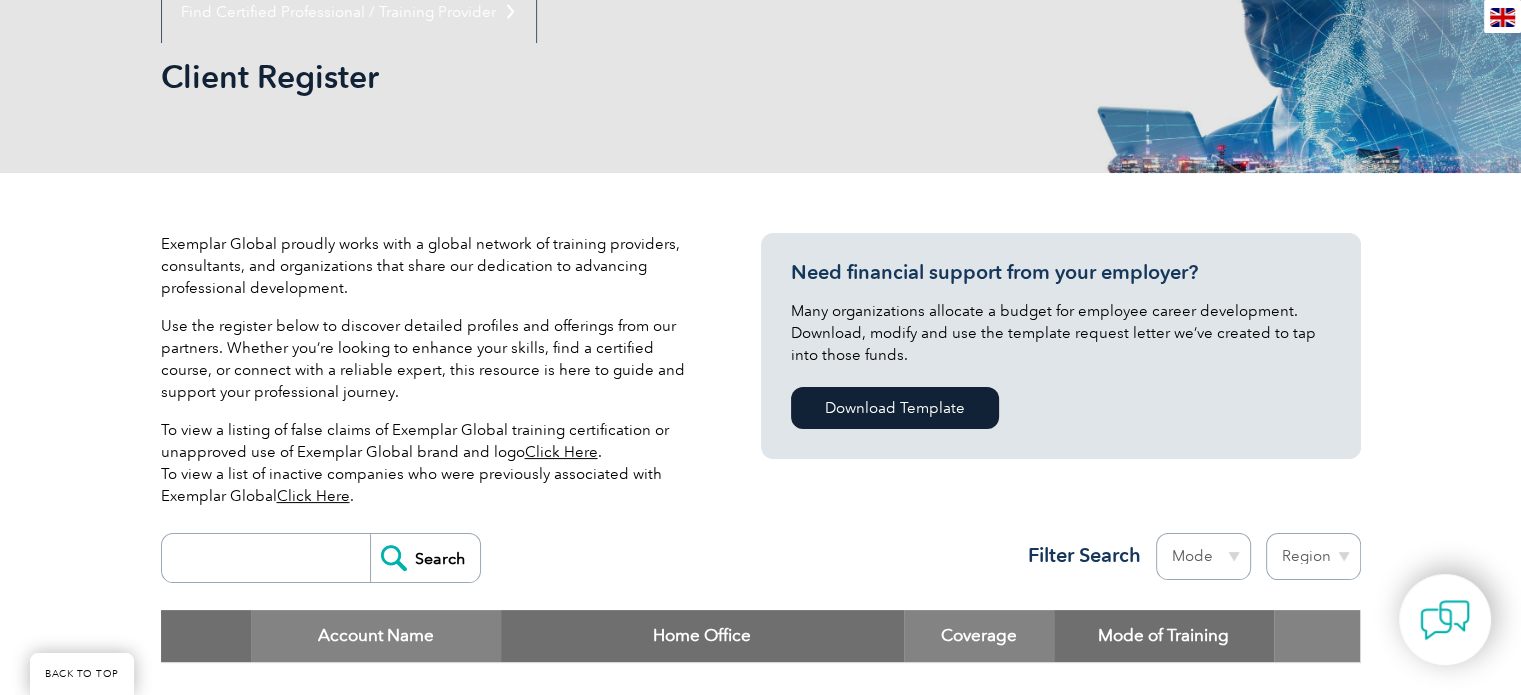 scroll, scrollTop: 67, scrollLeft: 0, axis: vertical 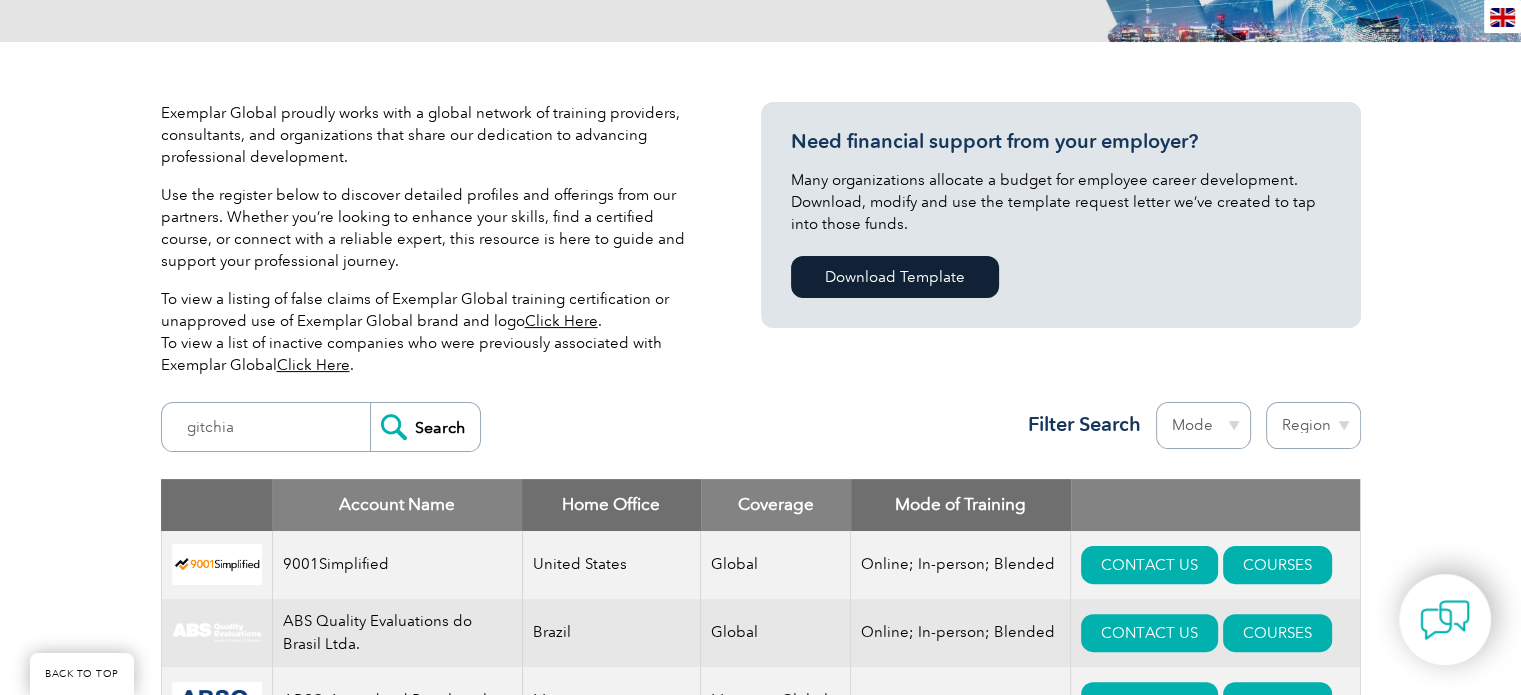 click on "Region   Australia   Bahrain   Bangladesh   Brazil   Canada   Colombia   Dominican Republic   Egypt   India   Indonesia   Iraq   Ireland   Jordan   Korea, Republic of   Malaysia   Malta   Mexico   Mongolia   Montenegro   Myanmar   Netherlands   New Zealand   Nigeria   Oman   Pakistan   Panama   Philippines   Portugal   Romania   Saudi Arabia   Serbia   Singapore   South Africa   Taiwan   Thailand   Trinidad and Tobago   Tunisia   Turkey   United Arab Emirates   United Kingdom   United States" at bounding box center (1313, 425) 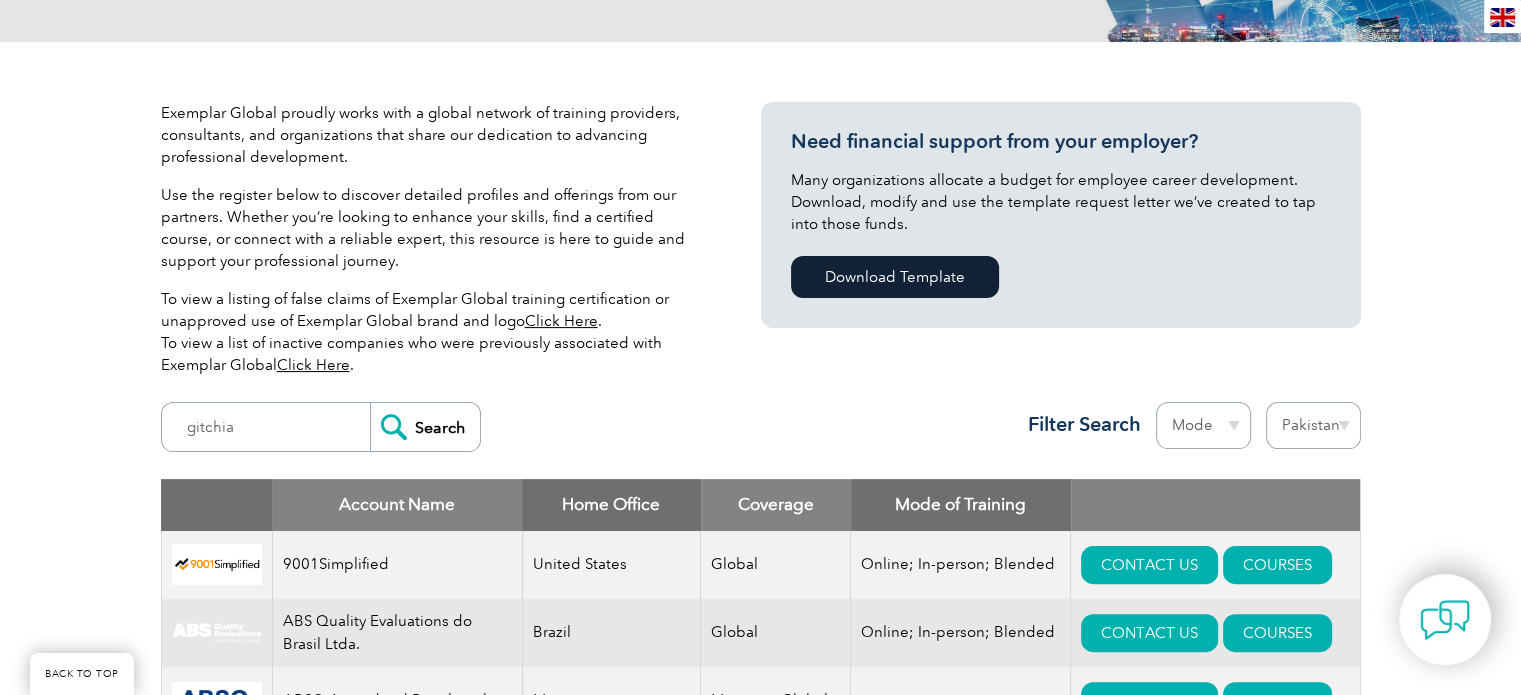 click on "Region   Australia   Bahrain   Bangladesh   Brazil   Canada   Colombia   Dominican Republic   Egypt   India   Indonesia   Iraq   Ireland   Jordan   Korea, Republic of   Malaysia   Malta   Mexico   Mongolia   Montenegro   Myanmar   Netherlands   New Zealand   Nigeria   Oman   Pakistan   Panama   Philippines   Portugal   Romania   Saudi Arabia   Serbia   Singapore   South Africa   Taiwan   Thailand   Trinidad and Tobago   Tunisia   Turkey   United Arab Emirates   United Kingdom   United States" at bounding box center (1313, 425) 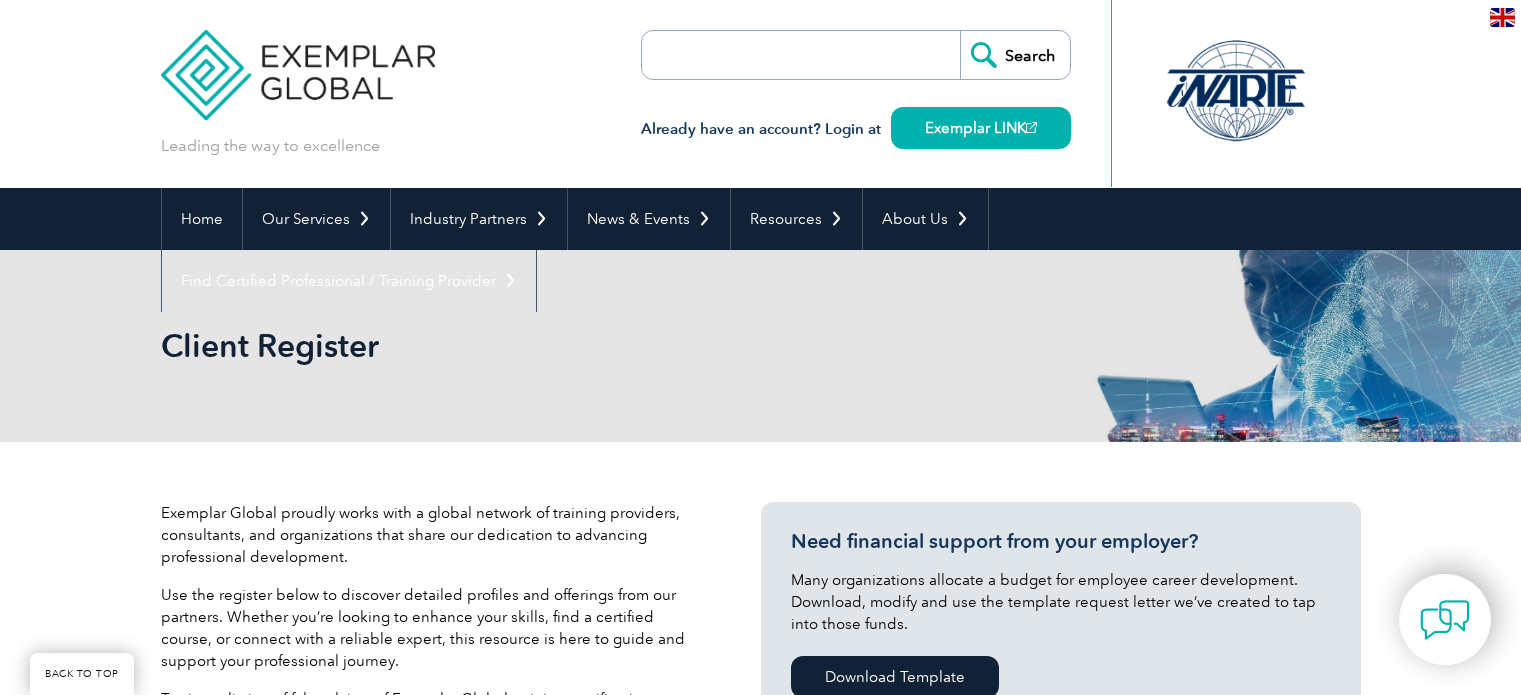 select on "Pakistan" 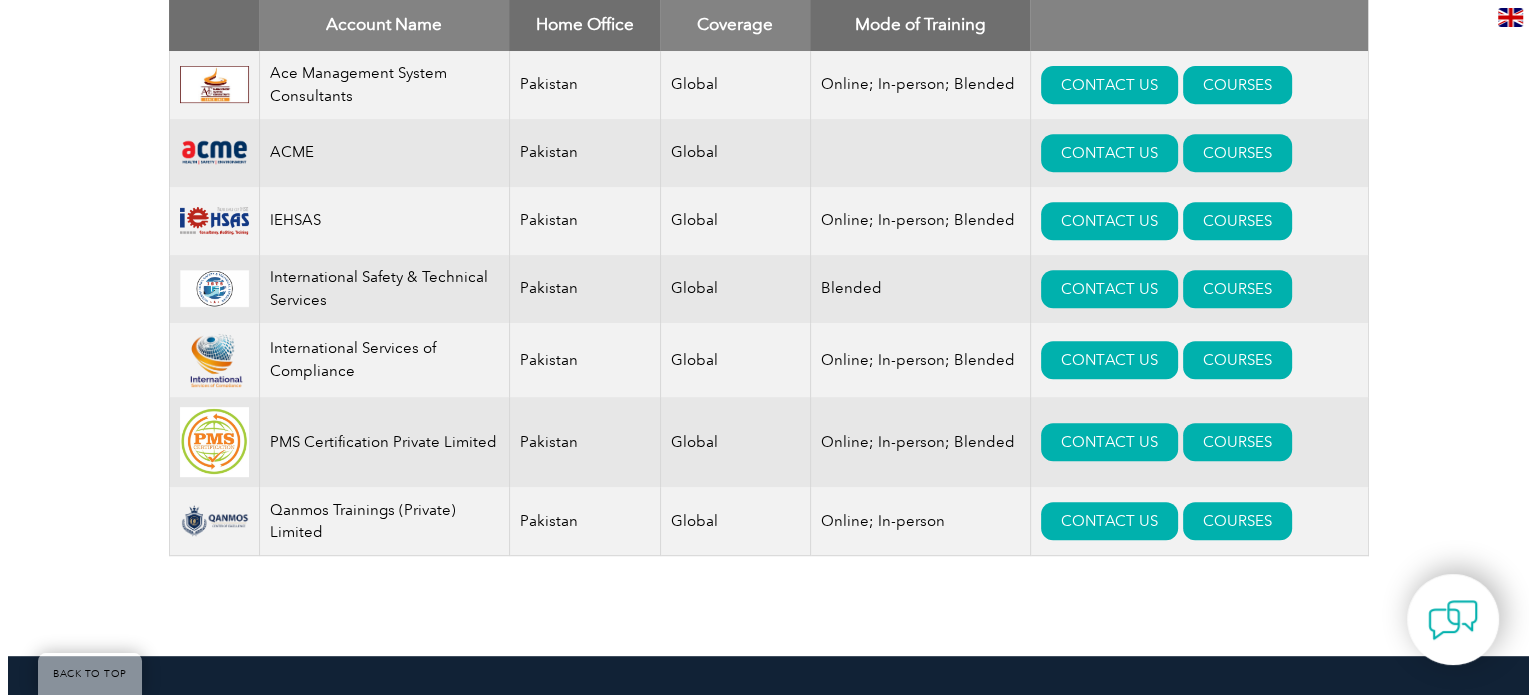 scroll, scrollTop: 900, scrollLeft: 0, axis: vertical 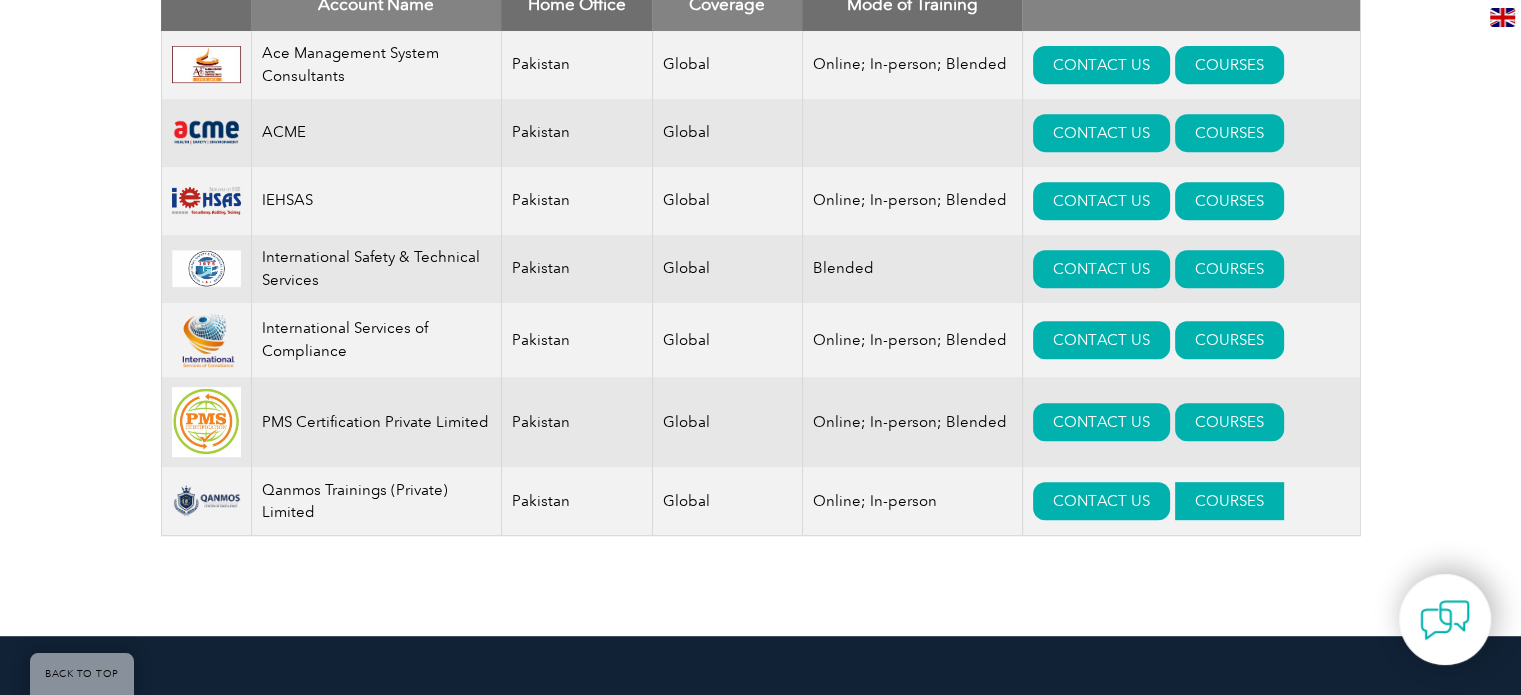 click on "COURSES" at bounding box center [1229, 501] 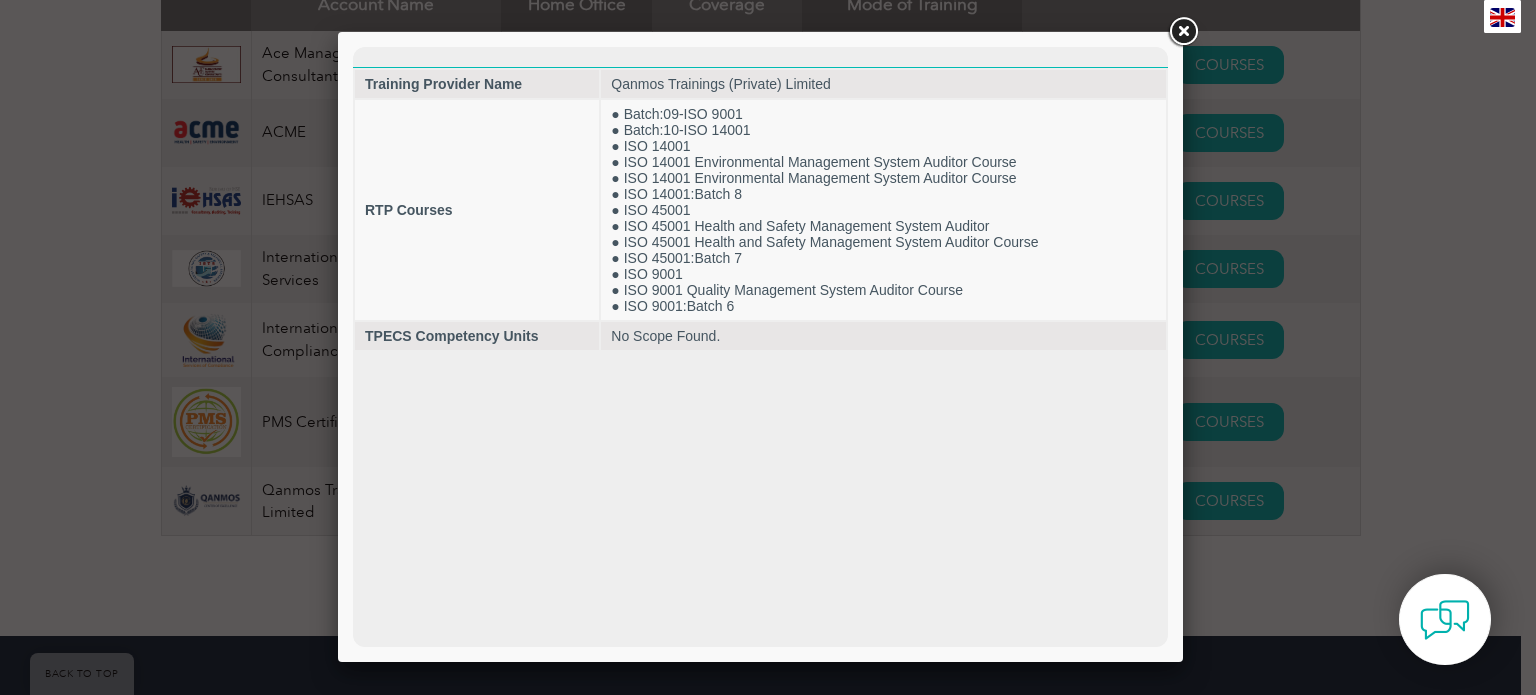 scroll, scrollTop: 0, scrollLeft: 0, axis: both 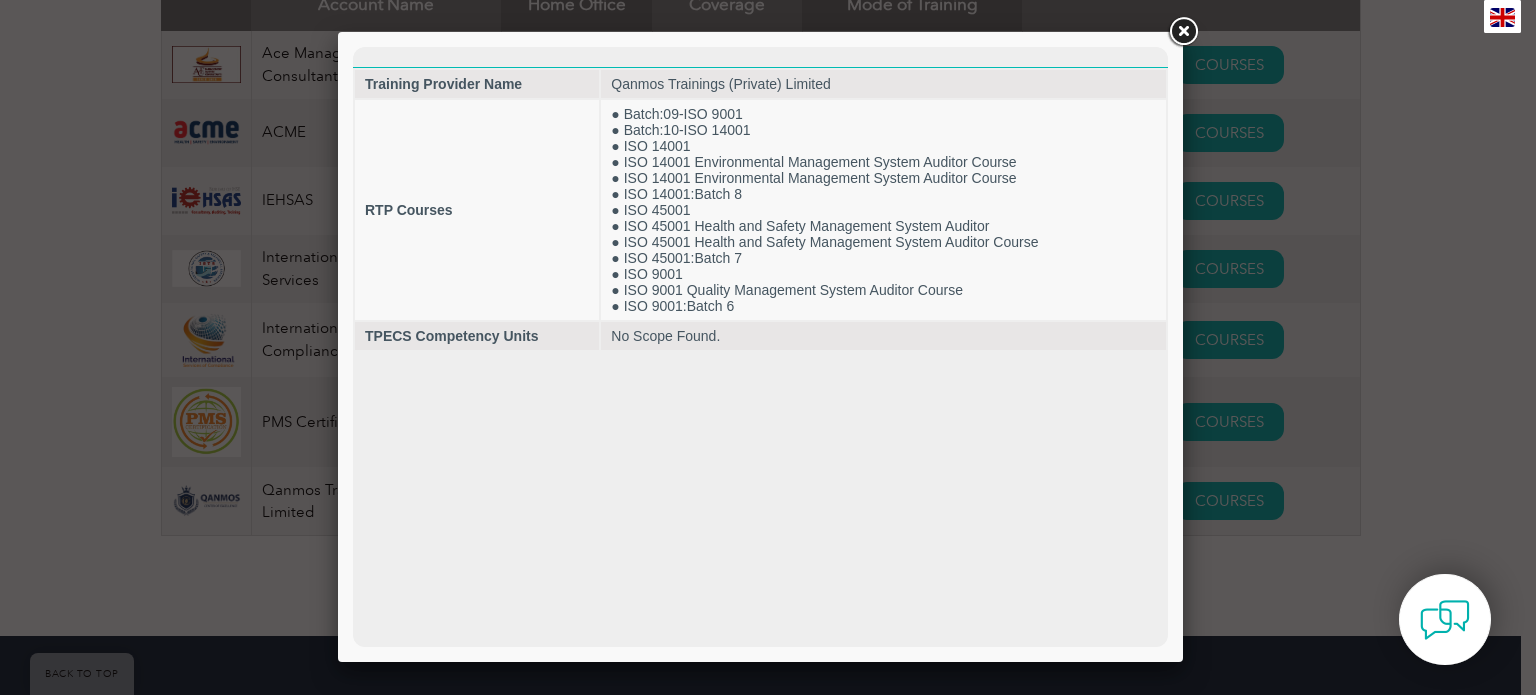 click at bounding box center (1183, 32) 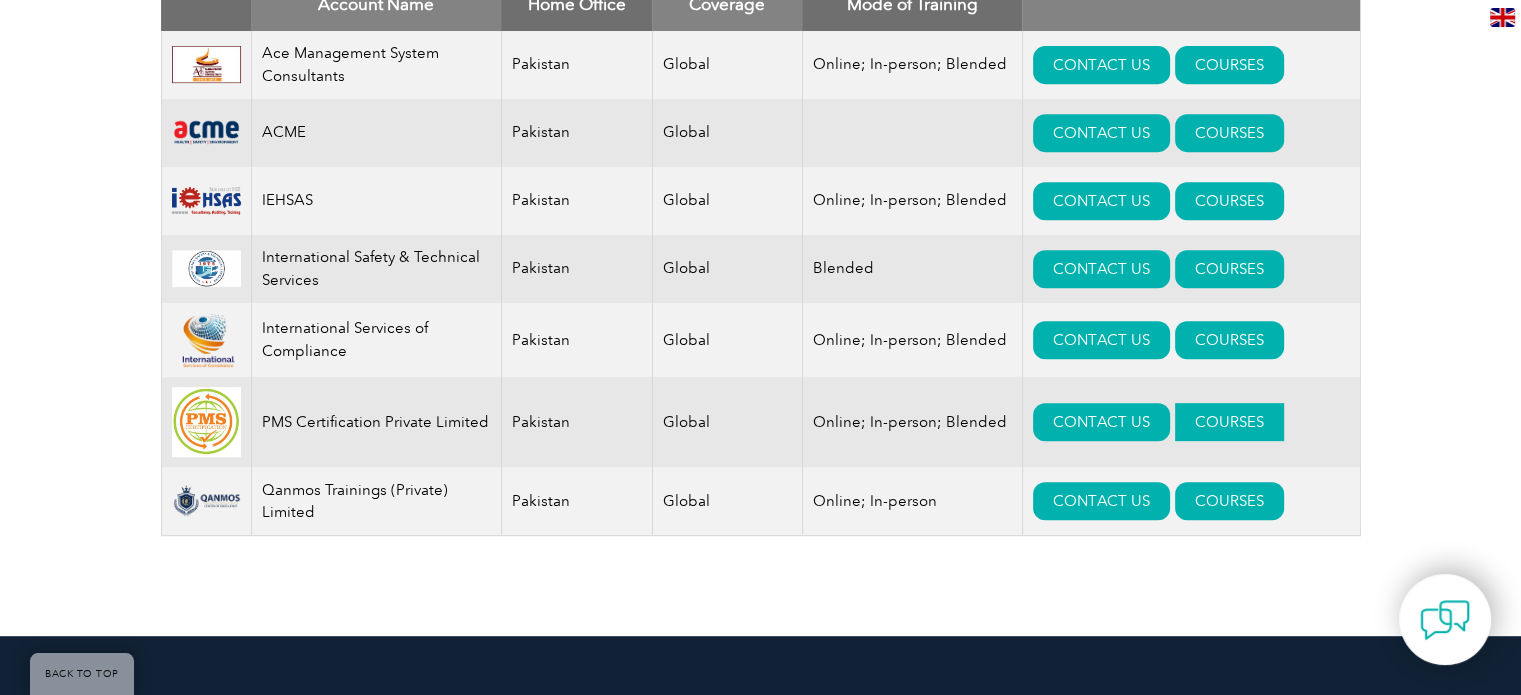 click on "COURSES" at bounding box center (1229, 422) 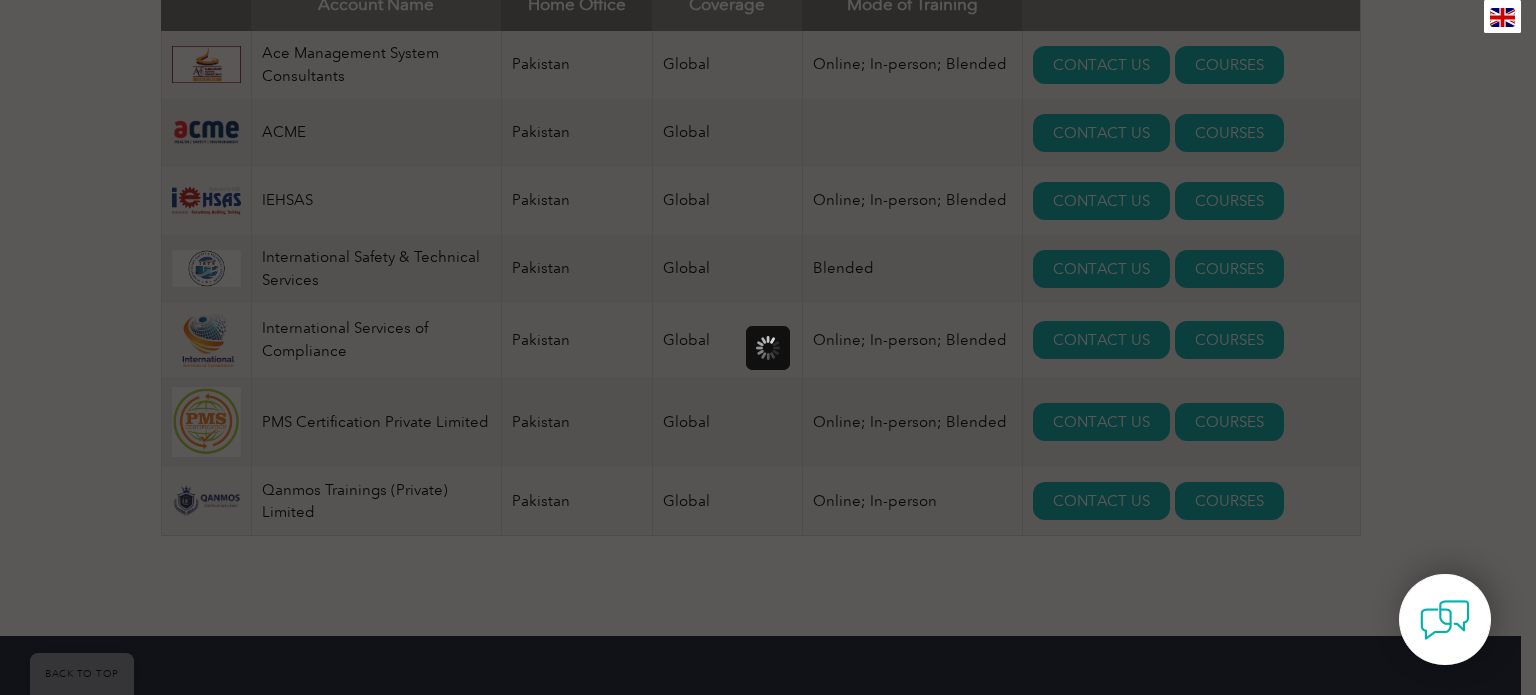 scroll, scrollTop: 0, scrollLeft: 0, axis: both 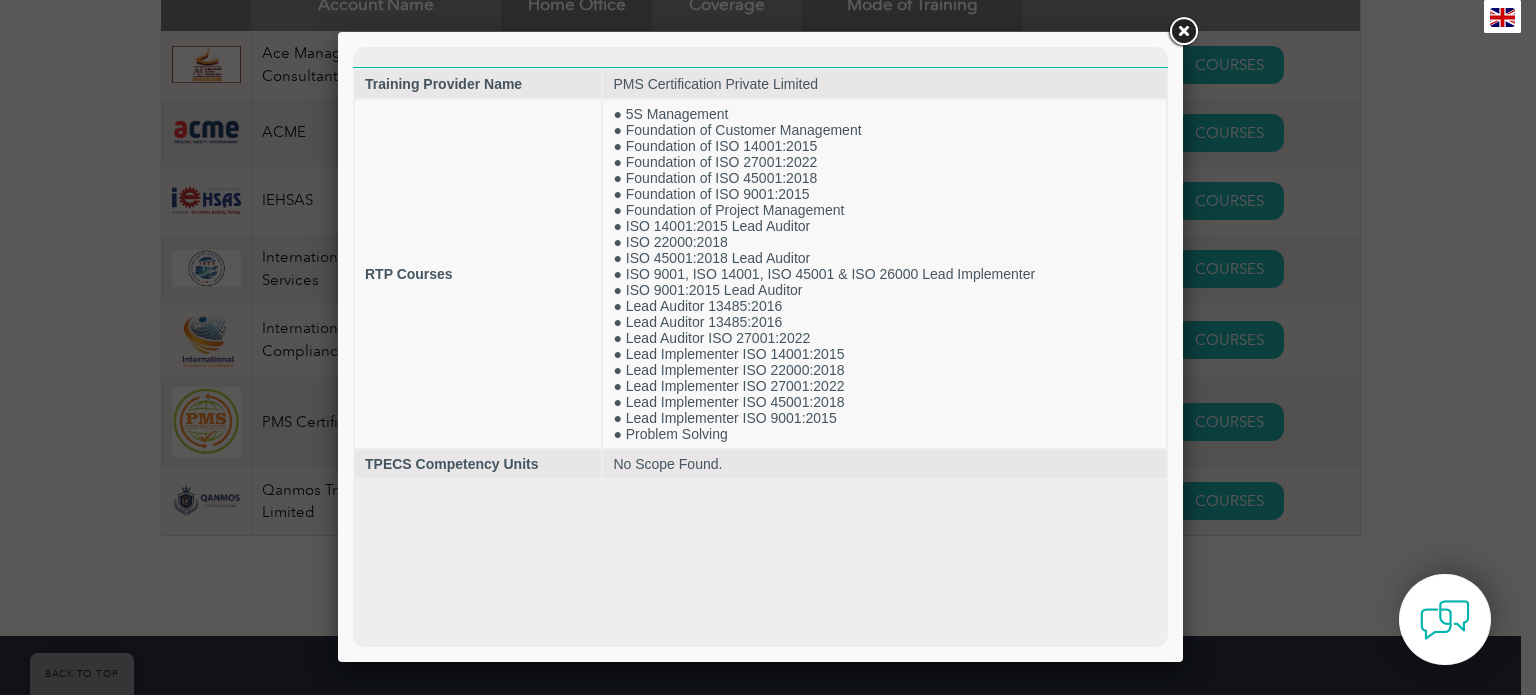 click at bounding box center [1183, 32] 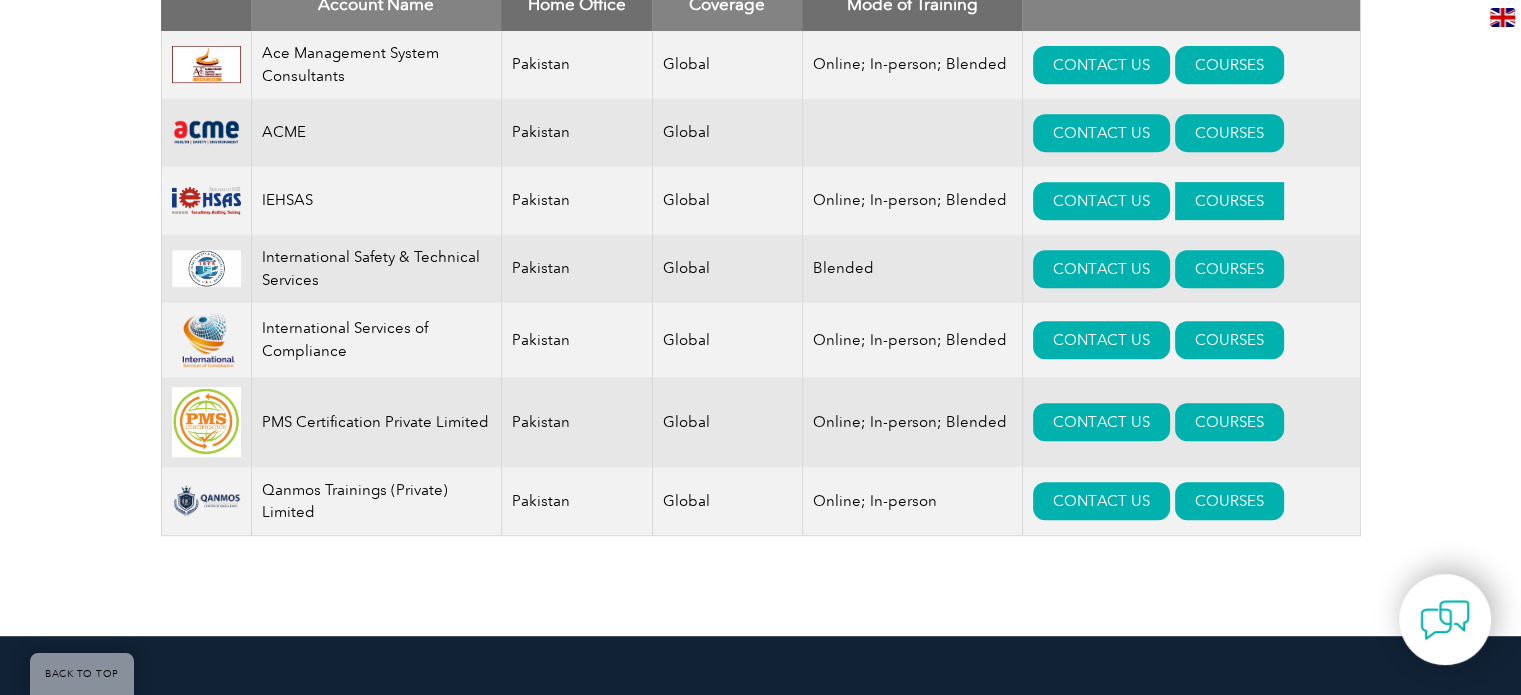 click on "COURSES" at bounding box center [1229, 201] 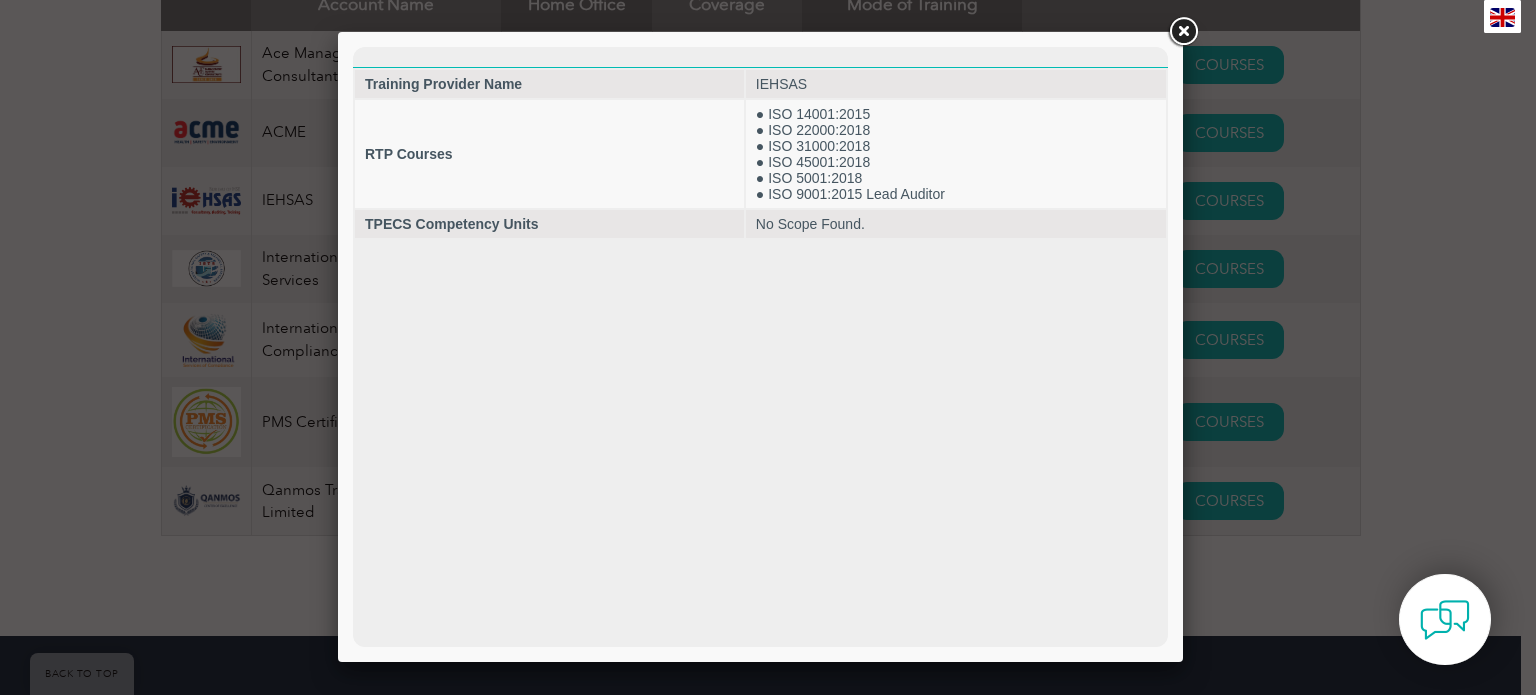 scroll, scrollTop: 0, scrollLeft: 0, axis: both 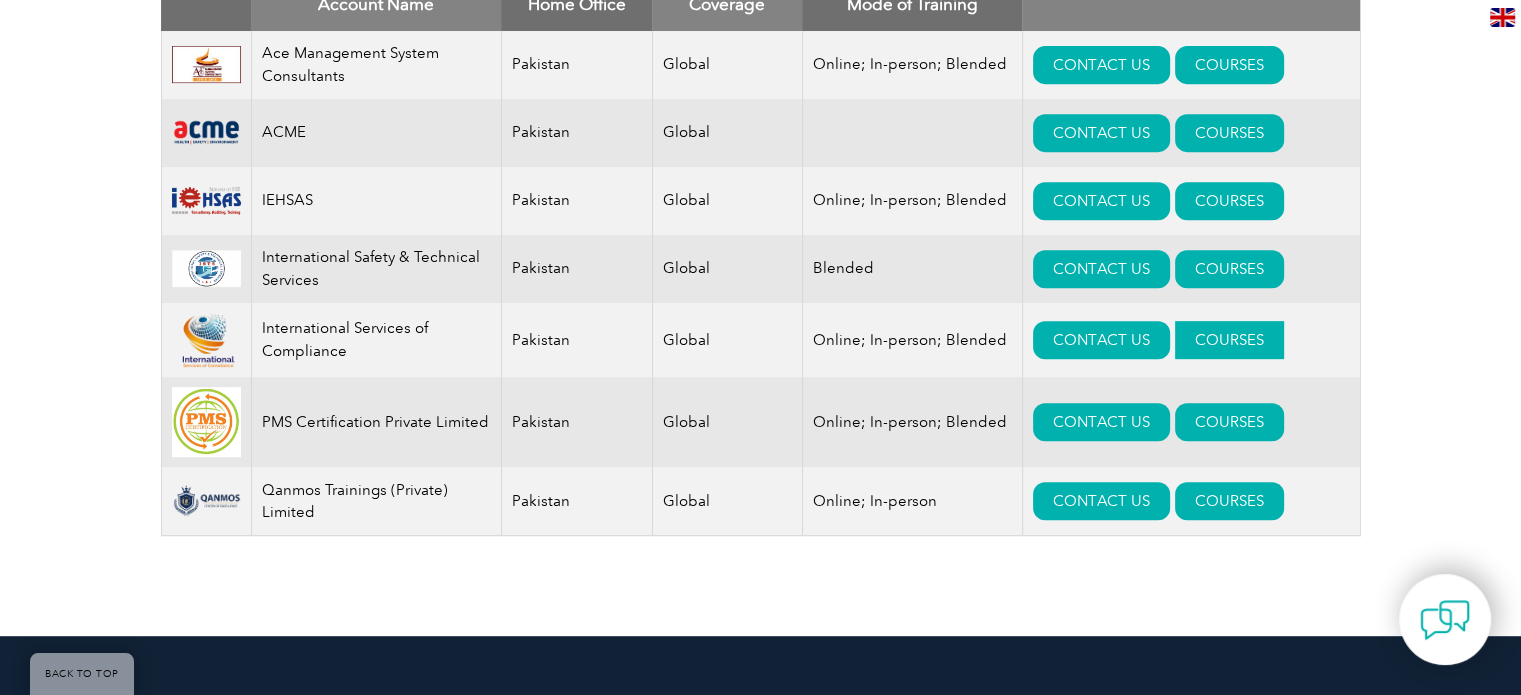 click on "COURSES" at bounding box center [1229, 340] 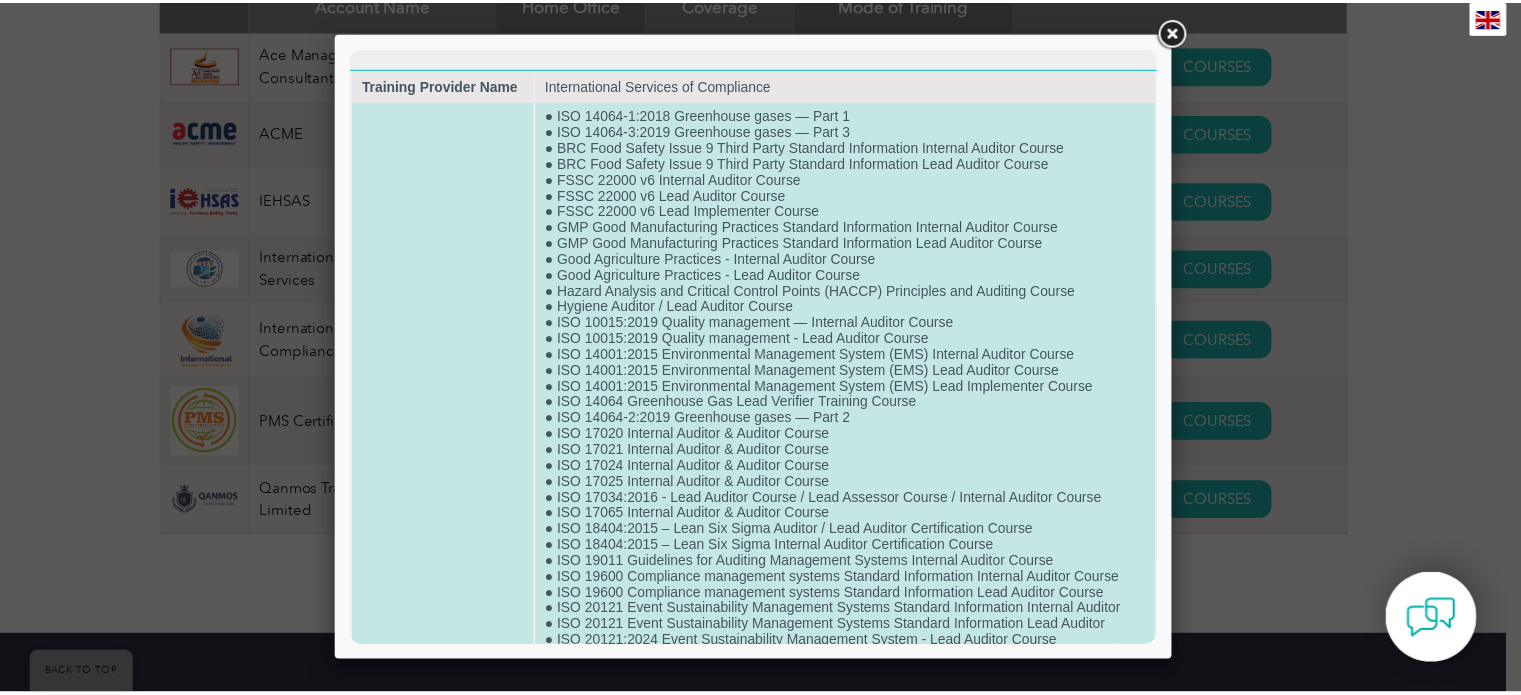 scroll, scrollTop: 0, scrollLeft: 0, axis: both 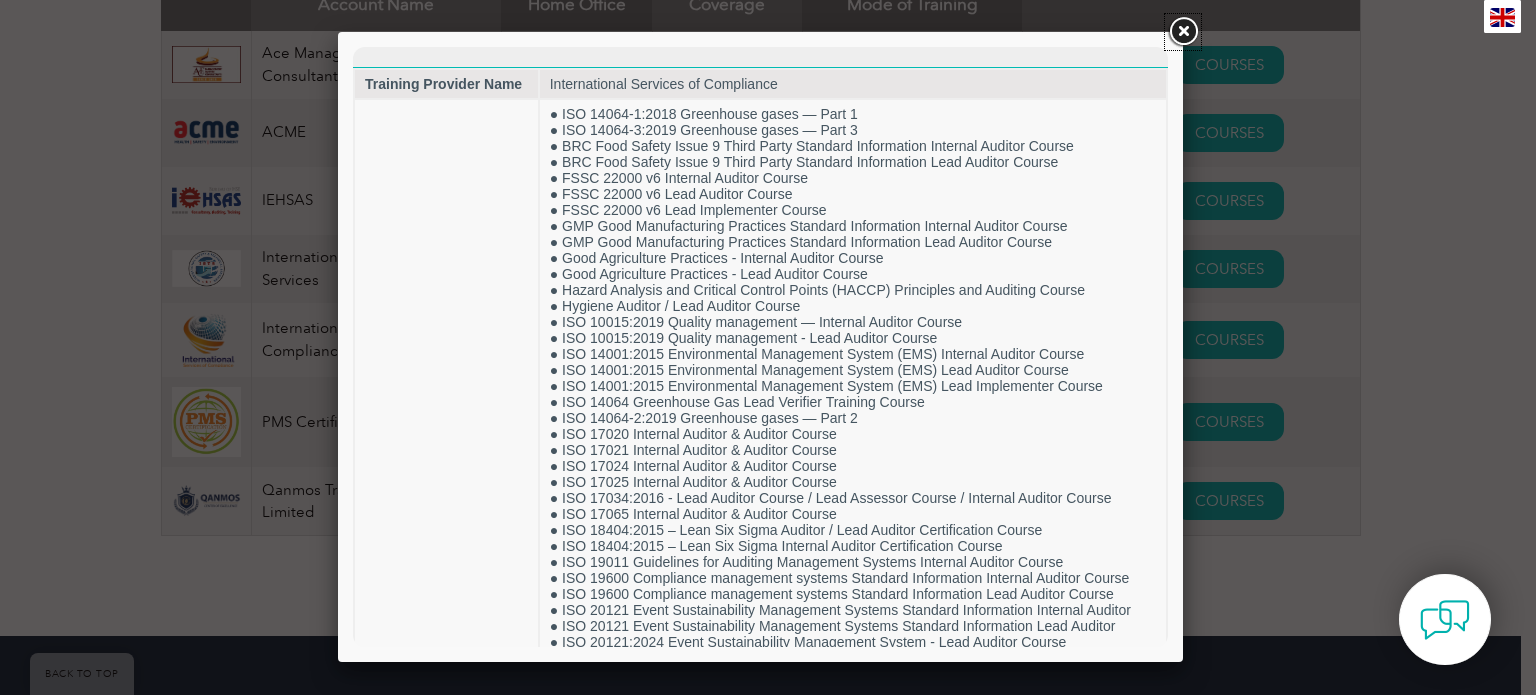 click at bounding box center [1183, 32] 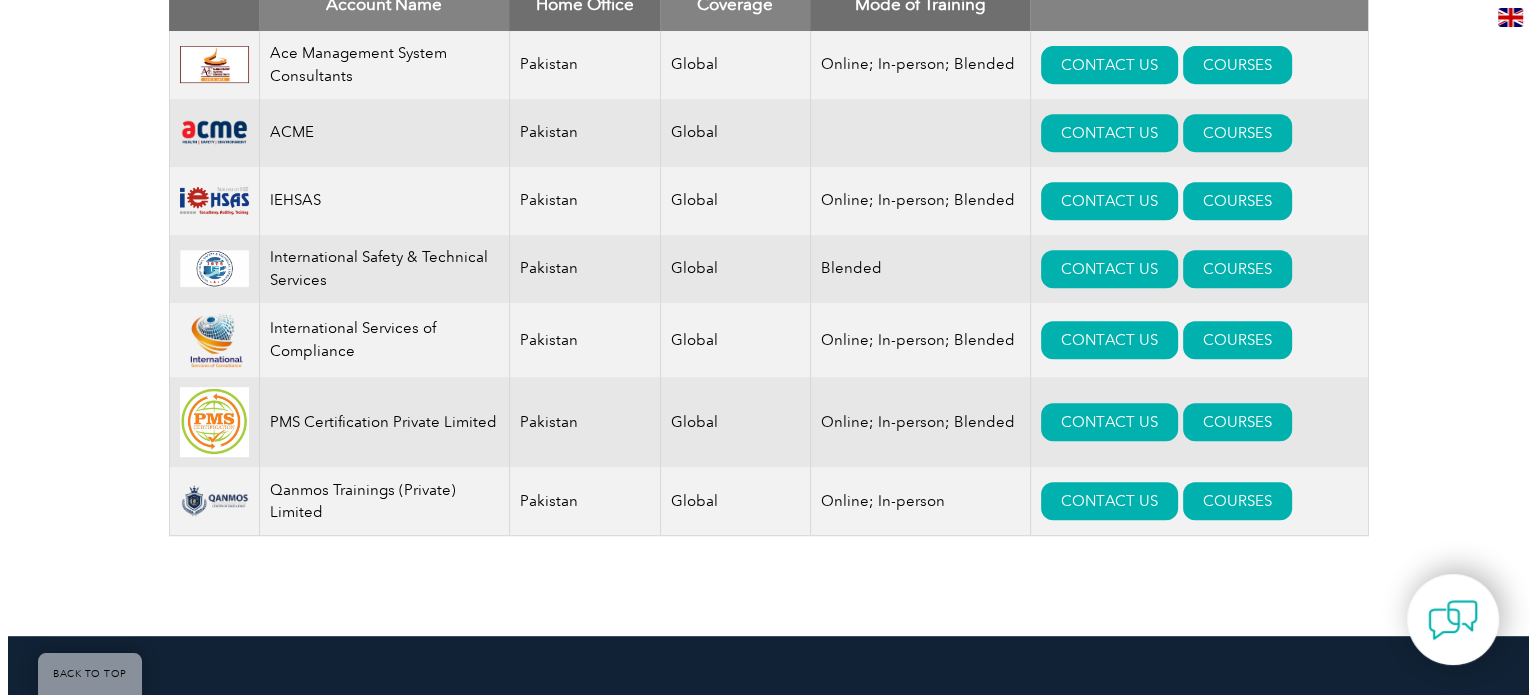 scroll, scrollTop: 800, scrollLeft: 0, axis: vertical 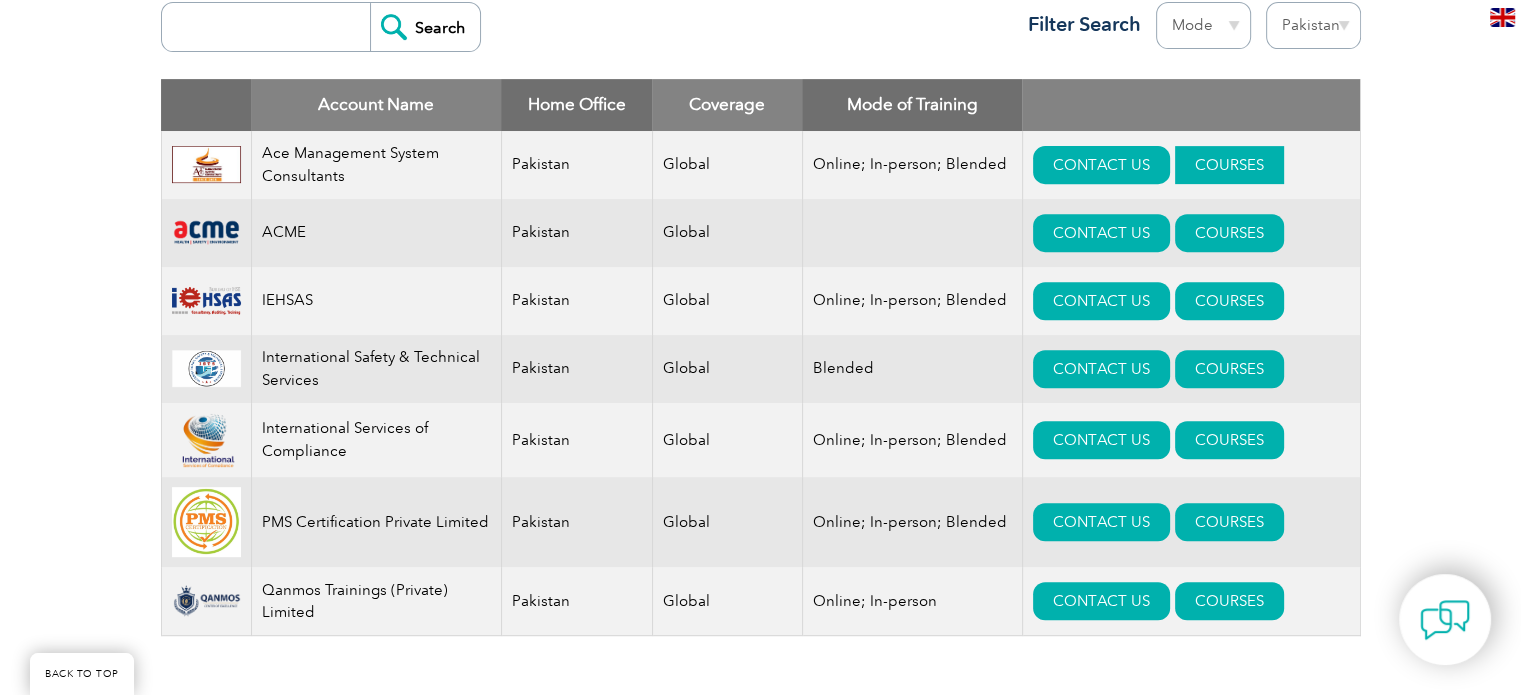 click on "COURSES" at bounding box center (1229, 165) 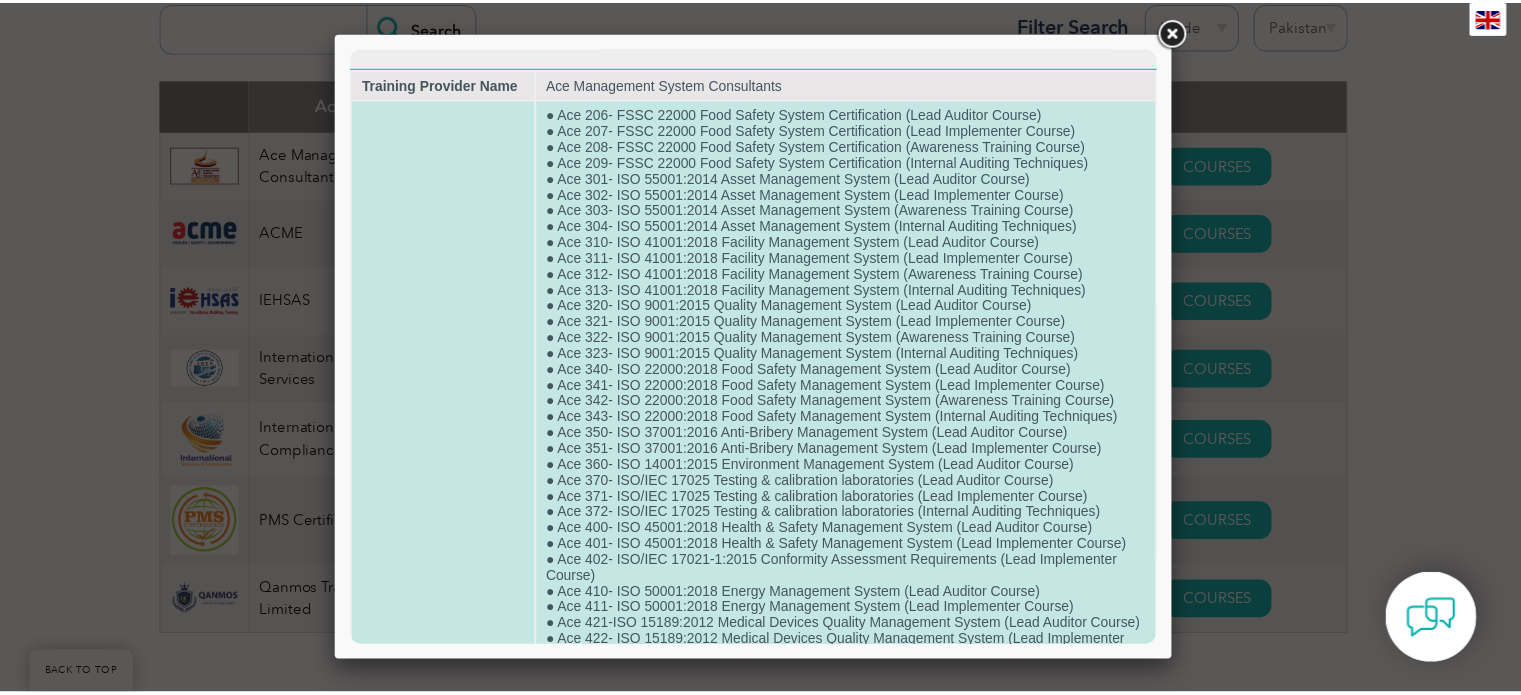 scroll, scrollTop: 0, scrollLeft: 0, axis: both 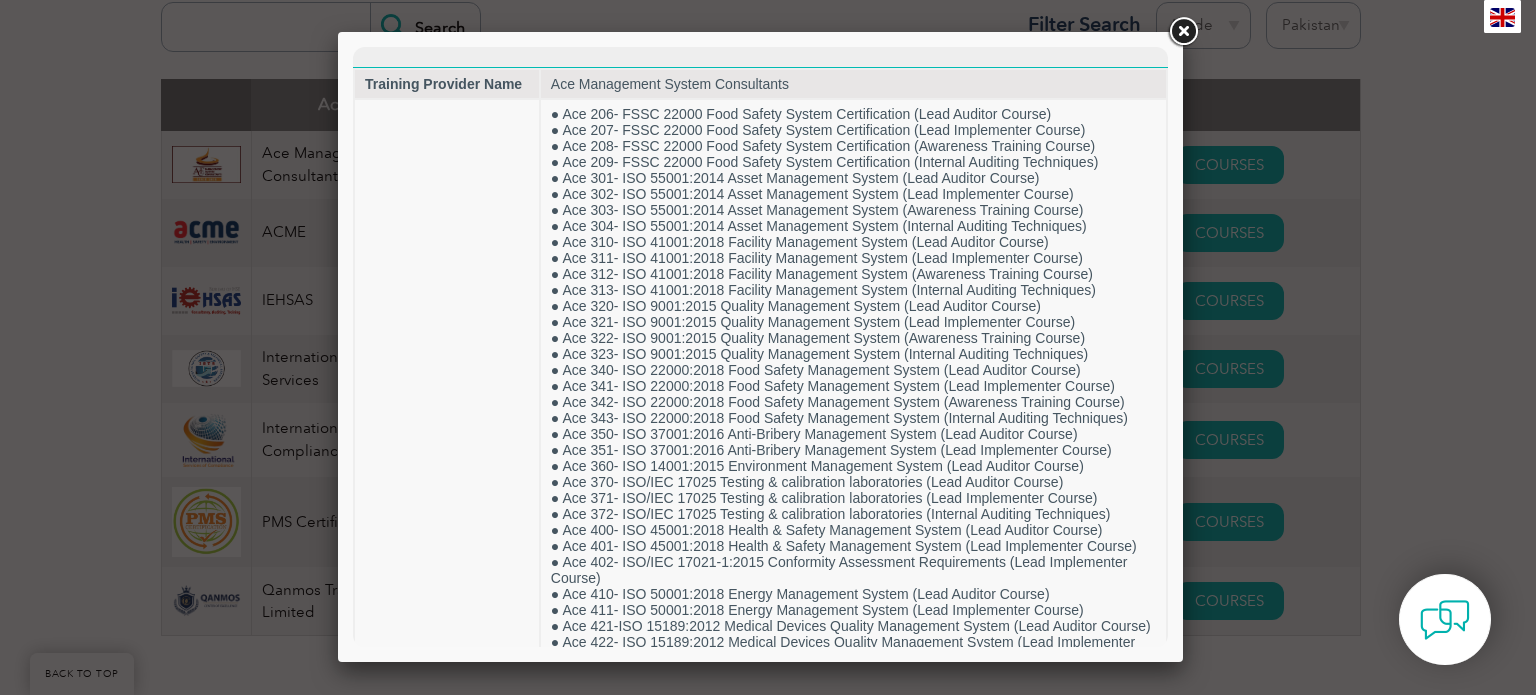click at bounding box center (1183, 32) 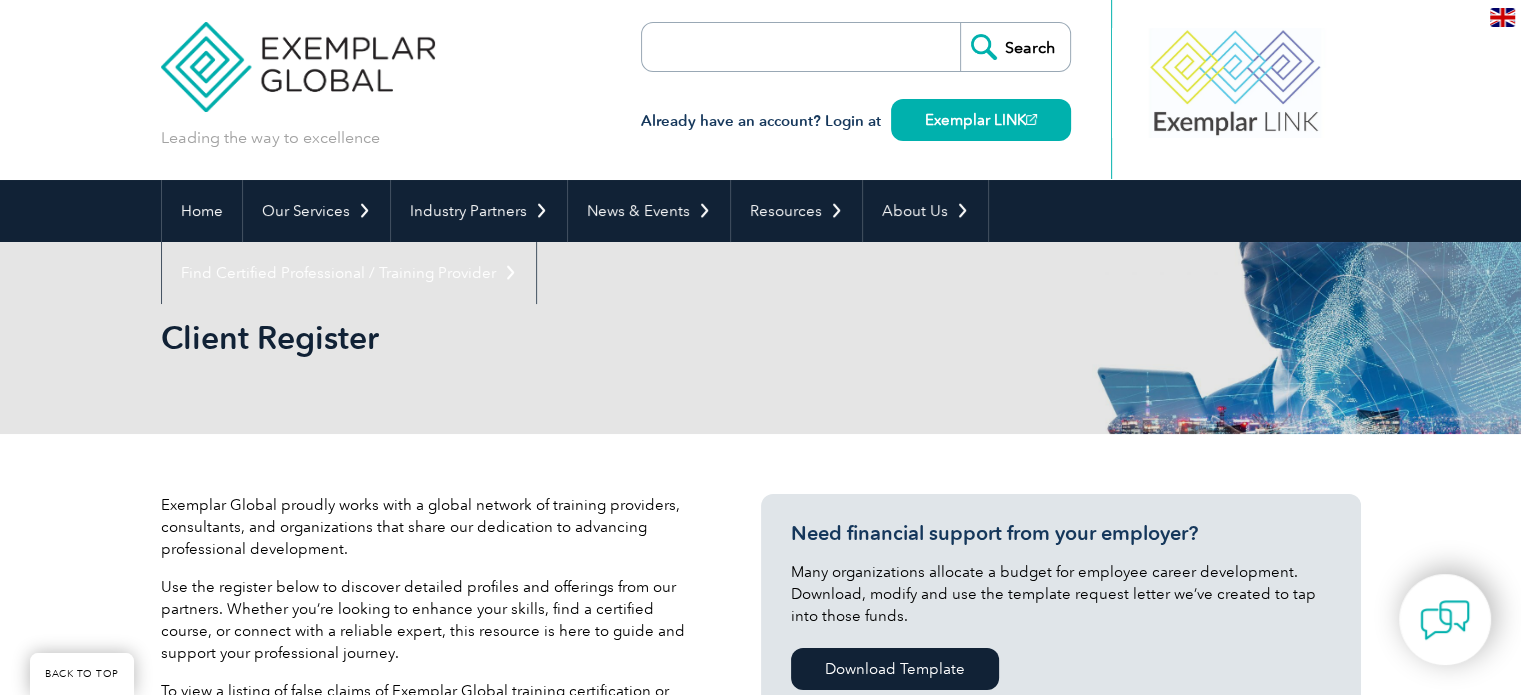 scroll, scrollTop: 0, scrollLeft: 0, axis: both 